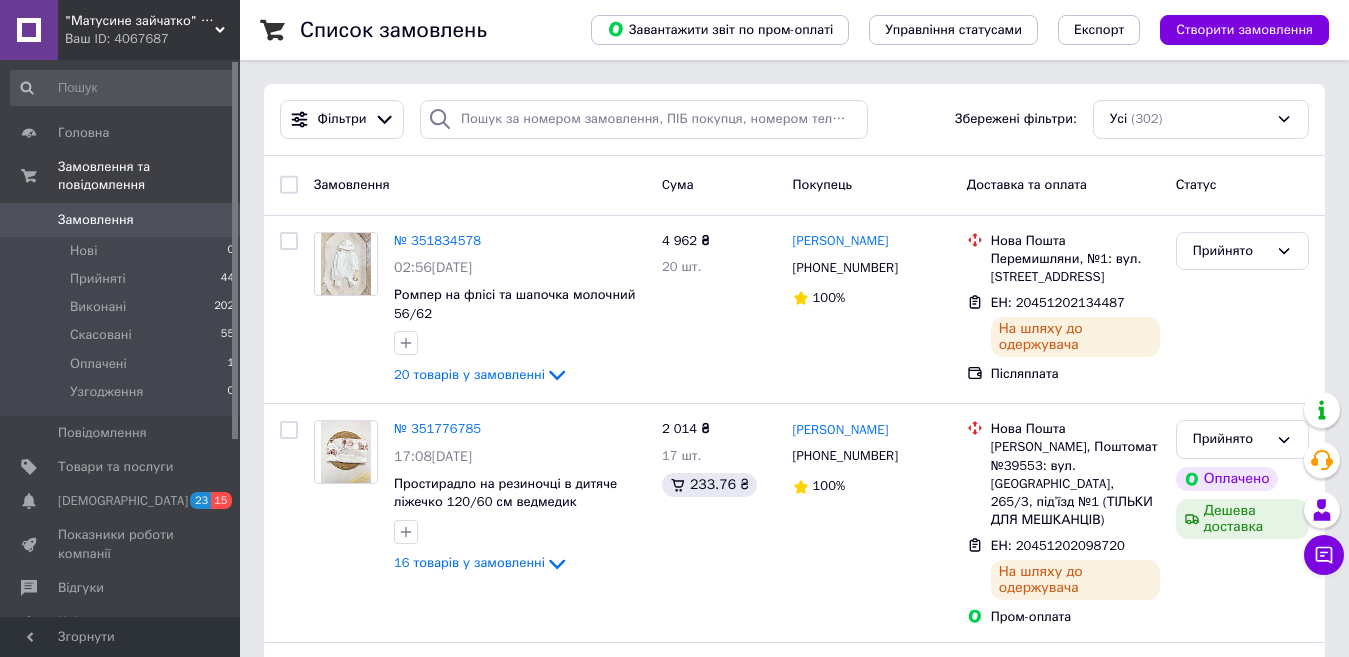 scroll, scrollTop: 0, scrollLeft: 0, axis: both 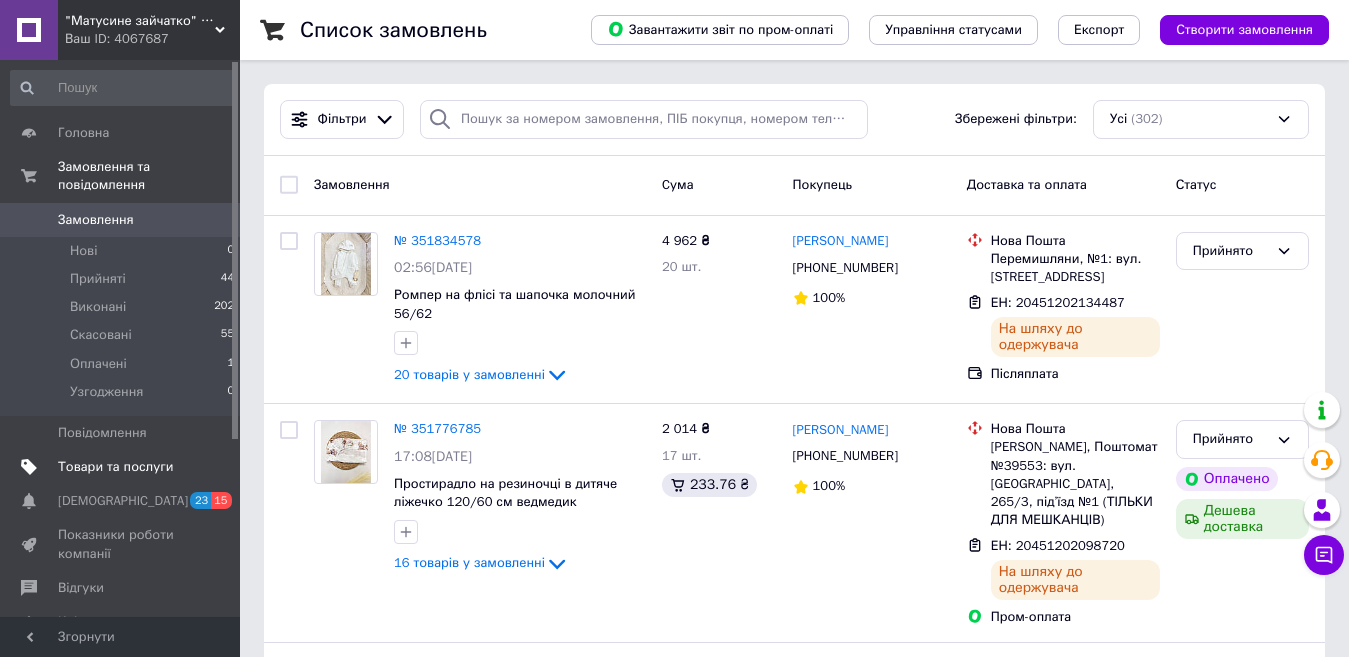 click on "Товари та послуги" at bounding box center (115, 467) 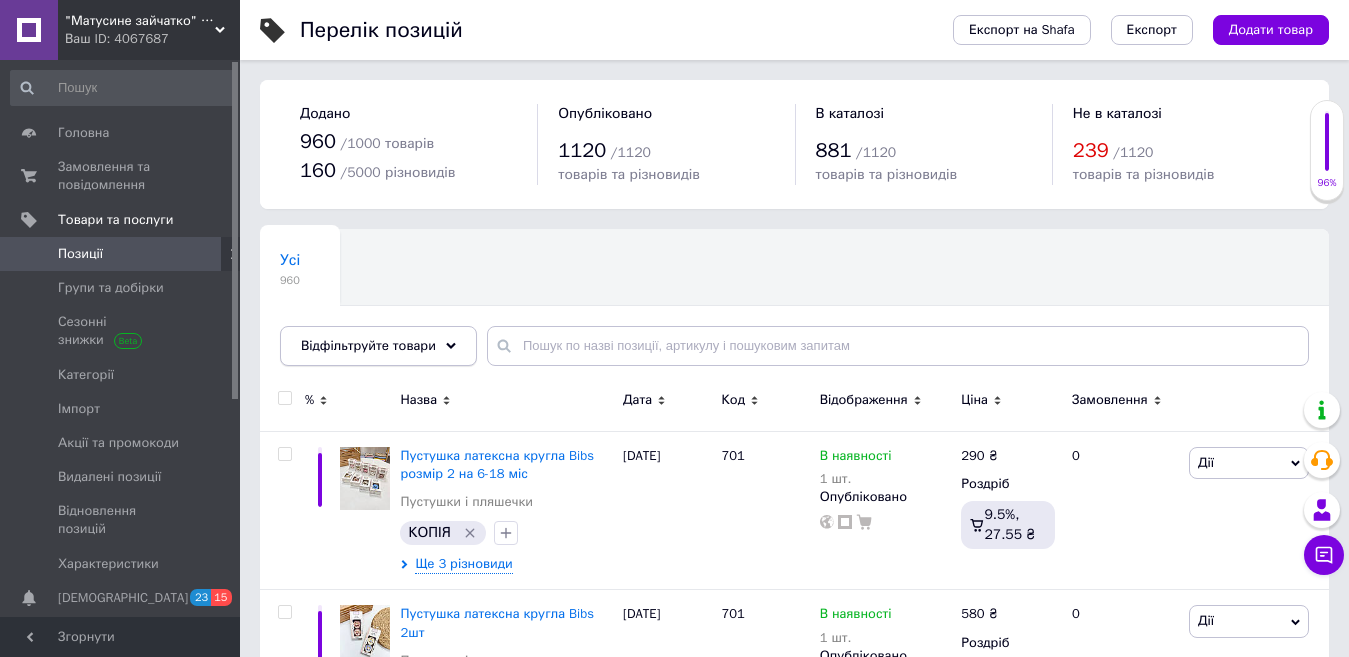 click 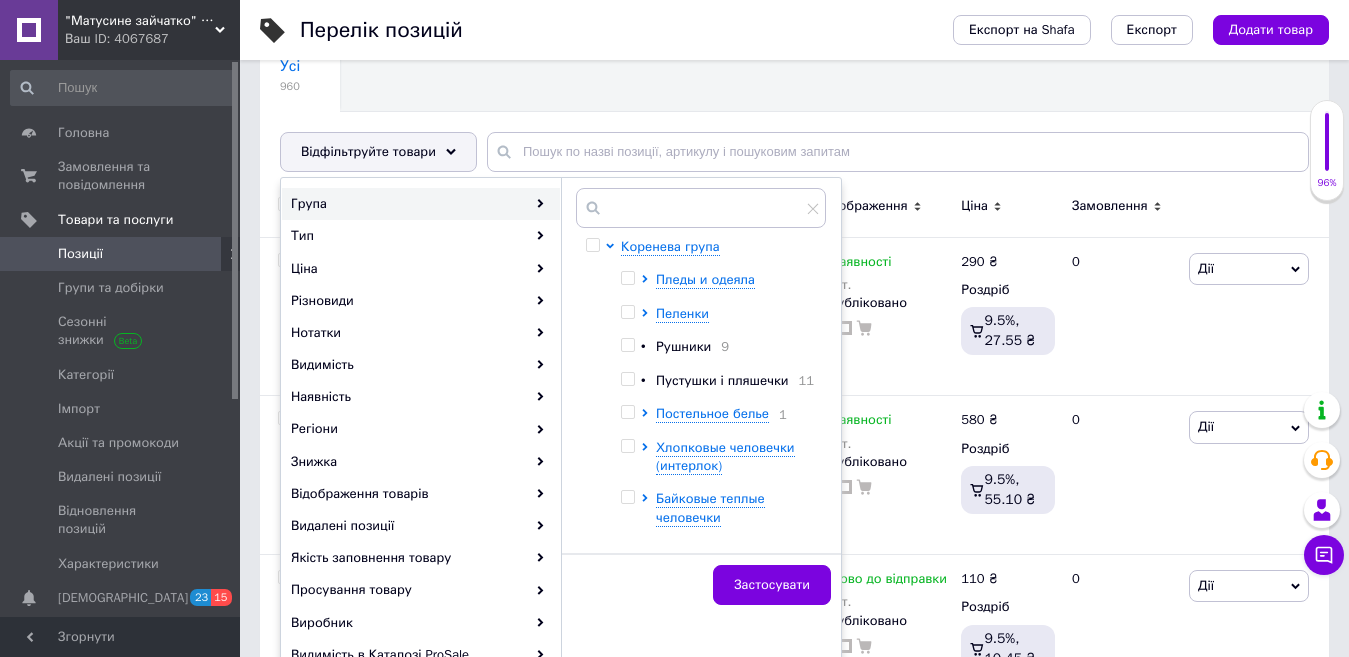 scroll, scrollTop: 200, scrollLeft: 0, axis: vertical 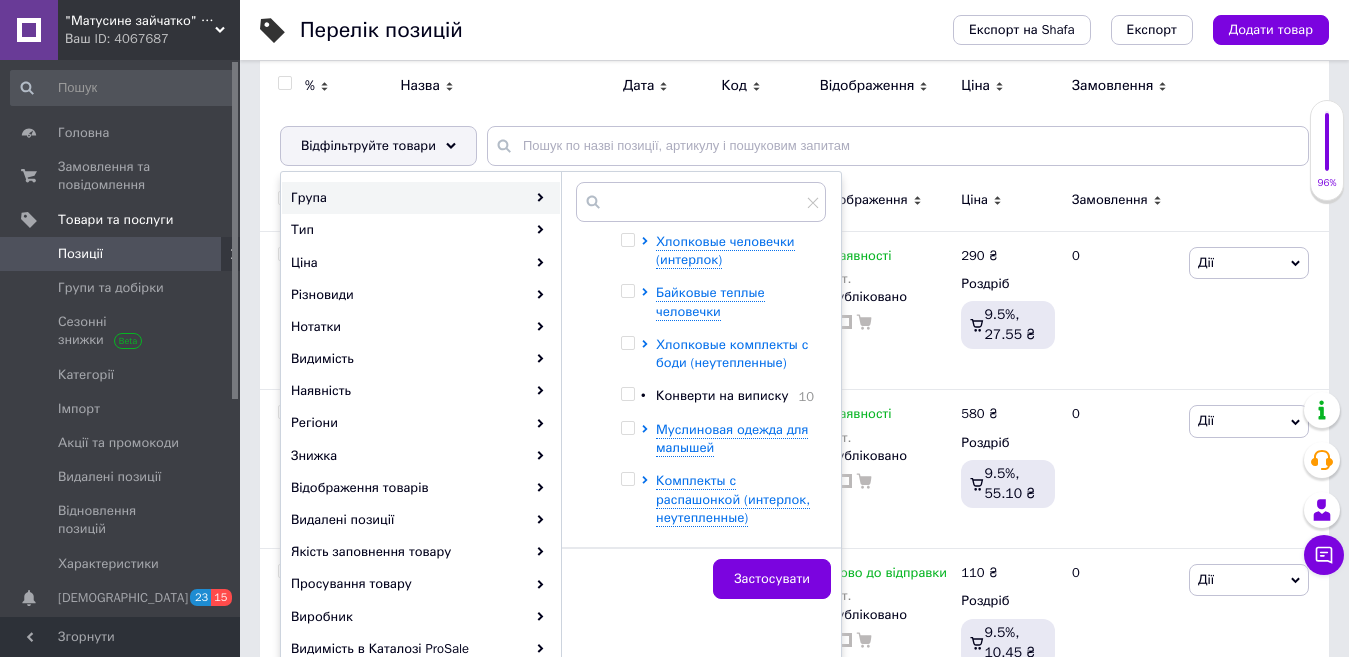 click on "Хлопковые комплекты с  боди (неутепленные)" at bounding box center (732, 353) 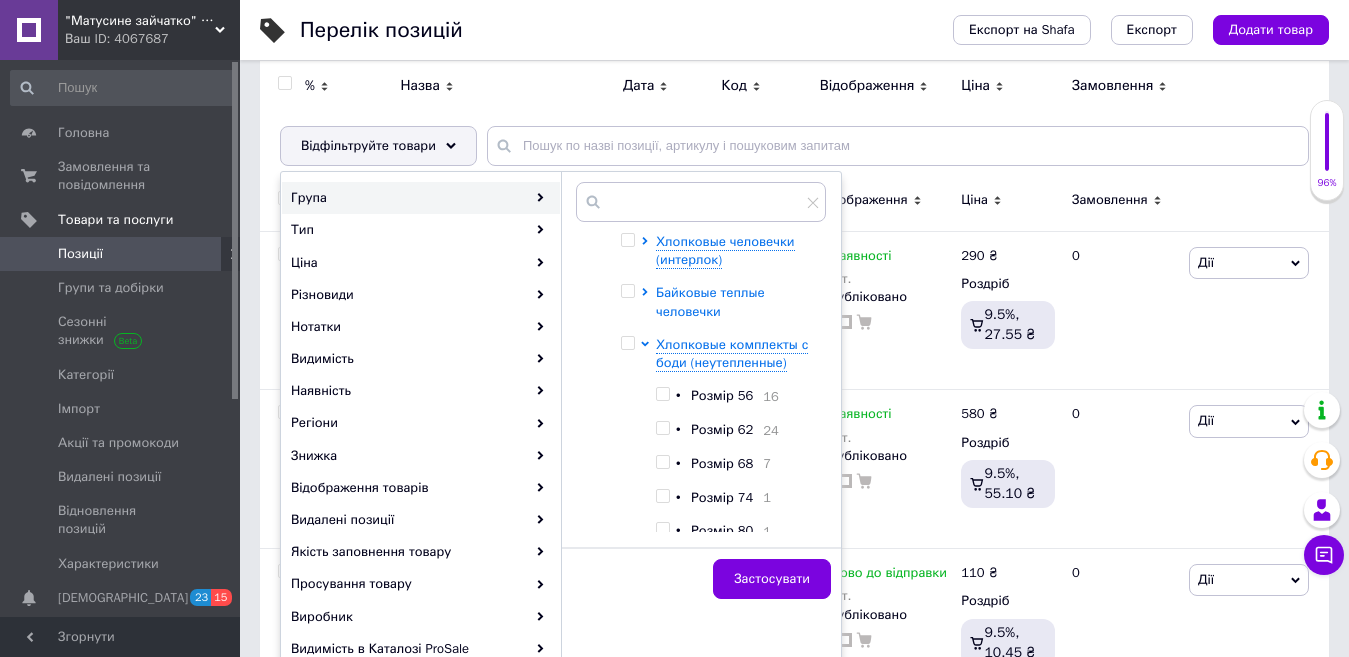 scroll, scrollTop: 300, scrollLeft: 0, axis: vertical 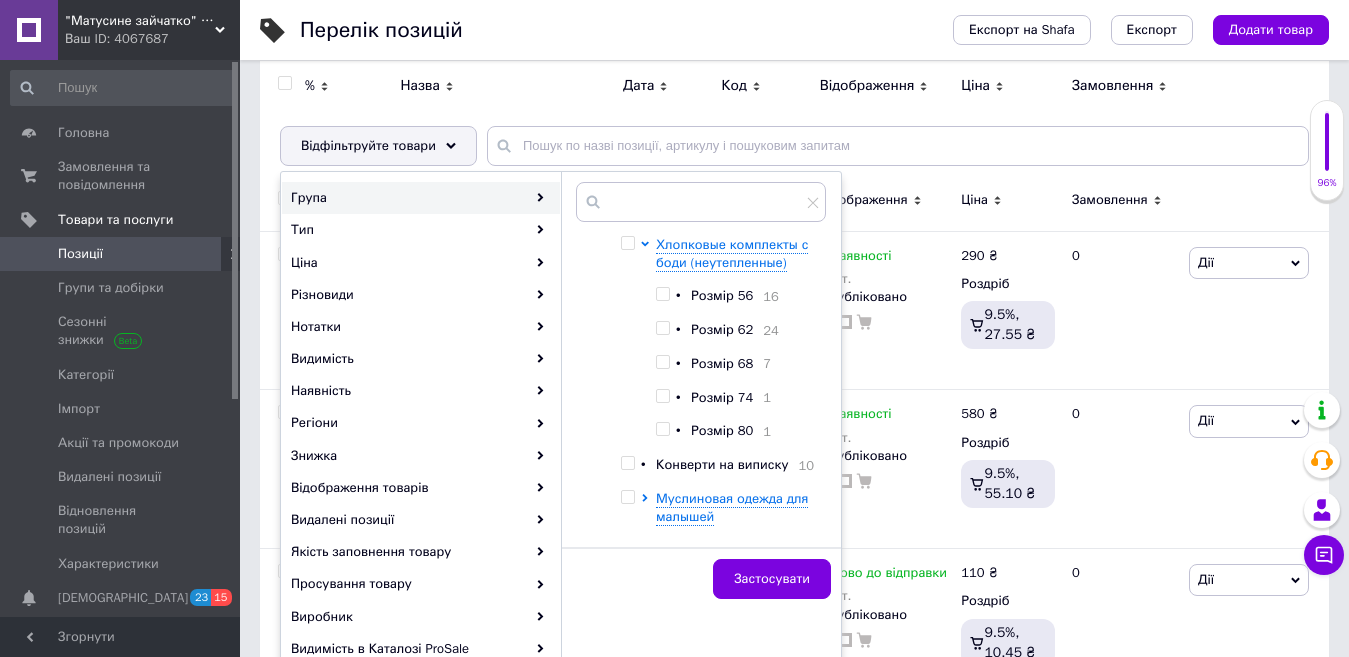 click at bounding box center [662, 328] 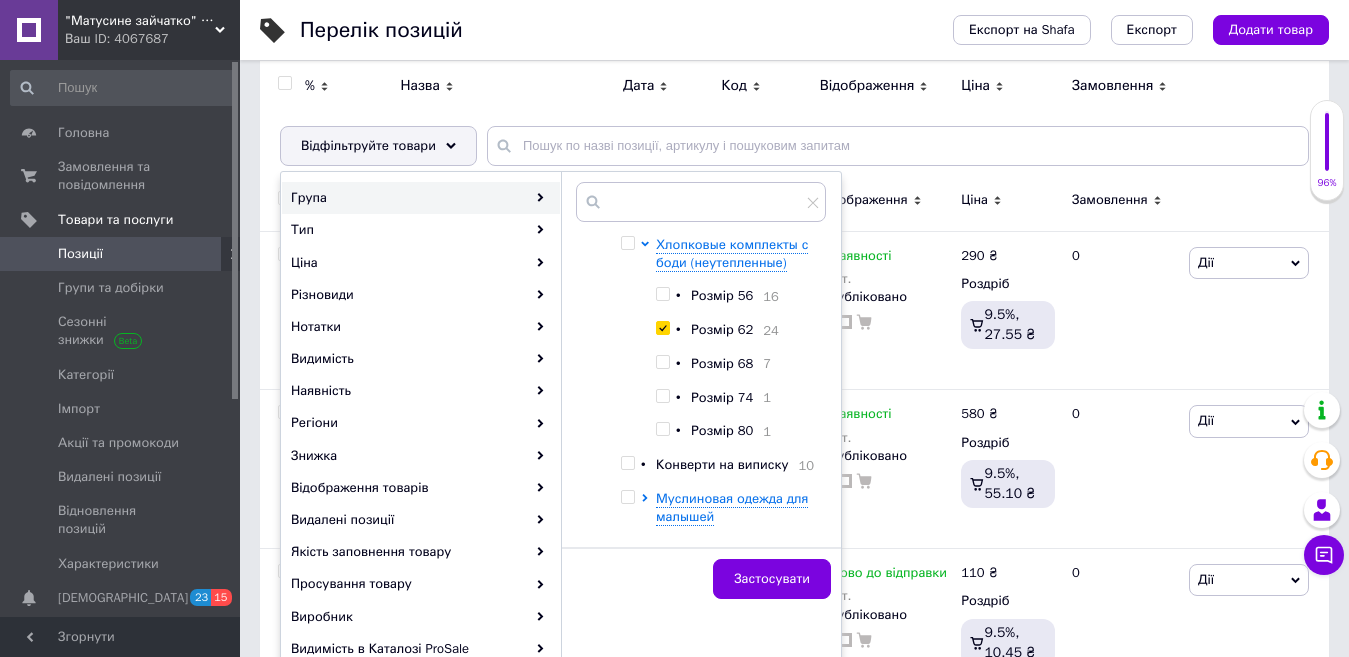 checkbox on "true" 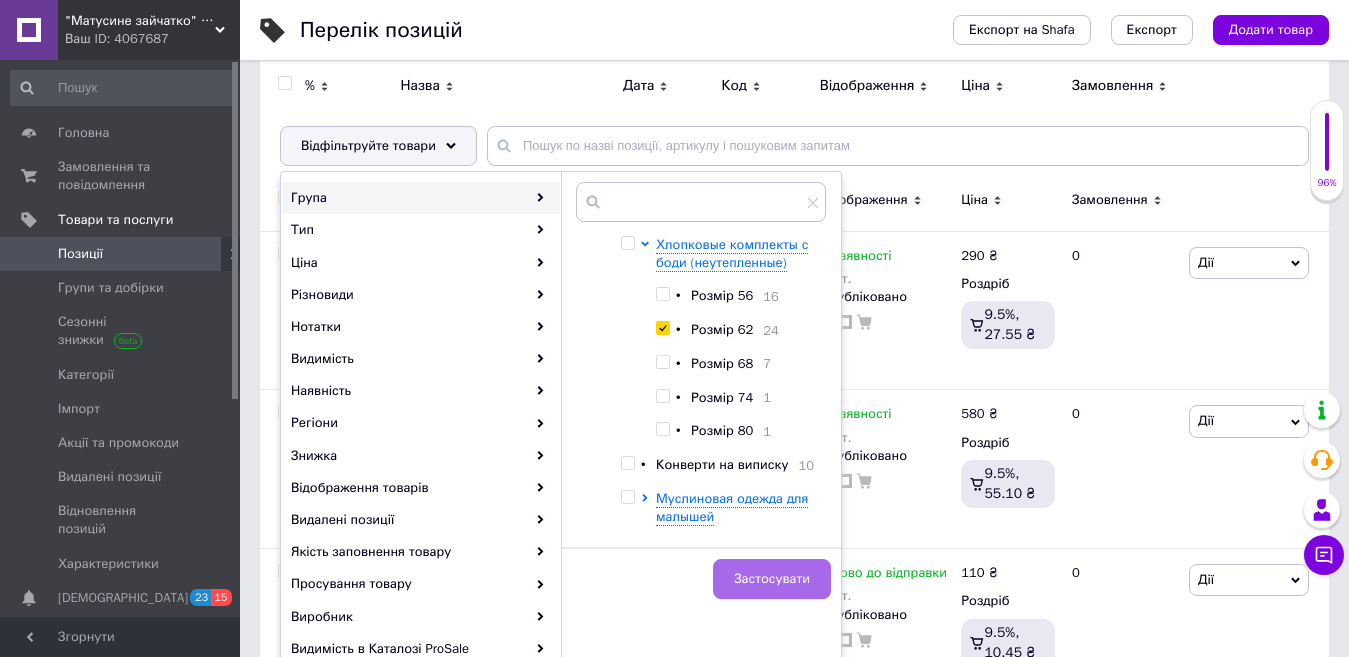click on "Застосувати" at bounding box center (772, 579) 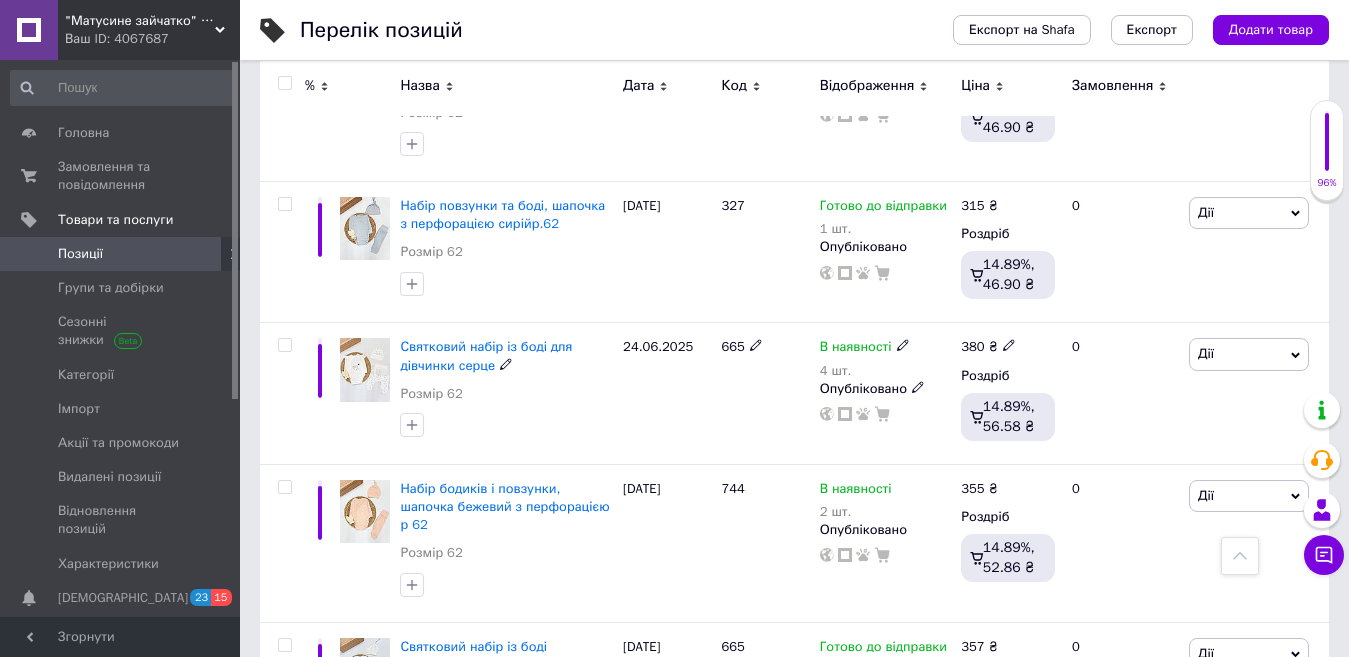 scroll, scrollTop: 3200, scrollLeft: 0, axis: vertical 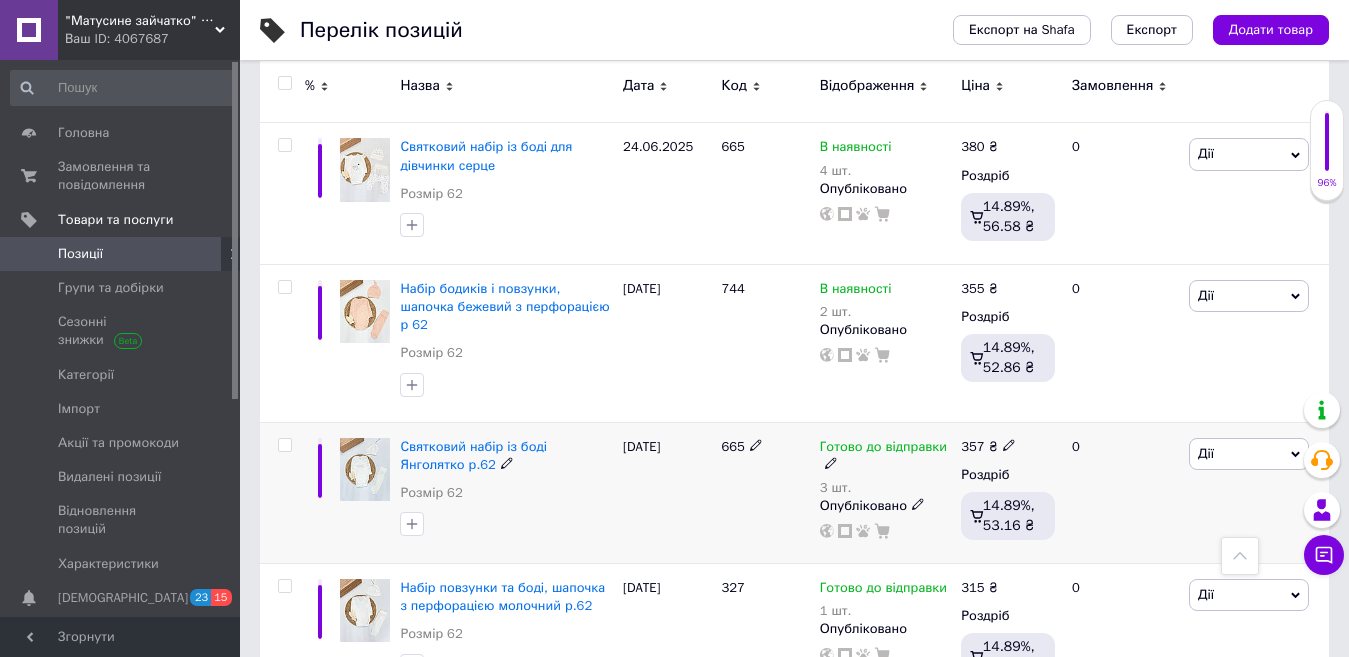 click 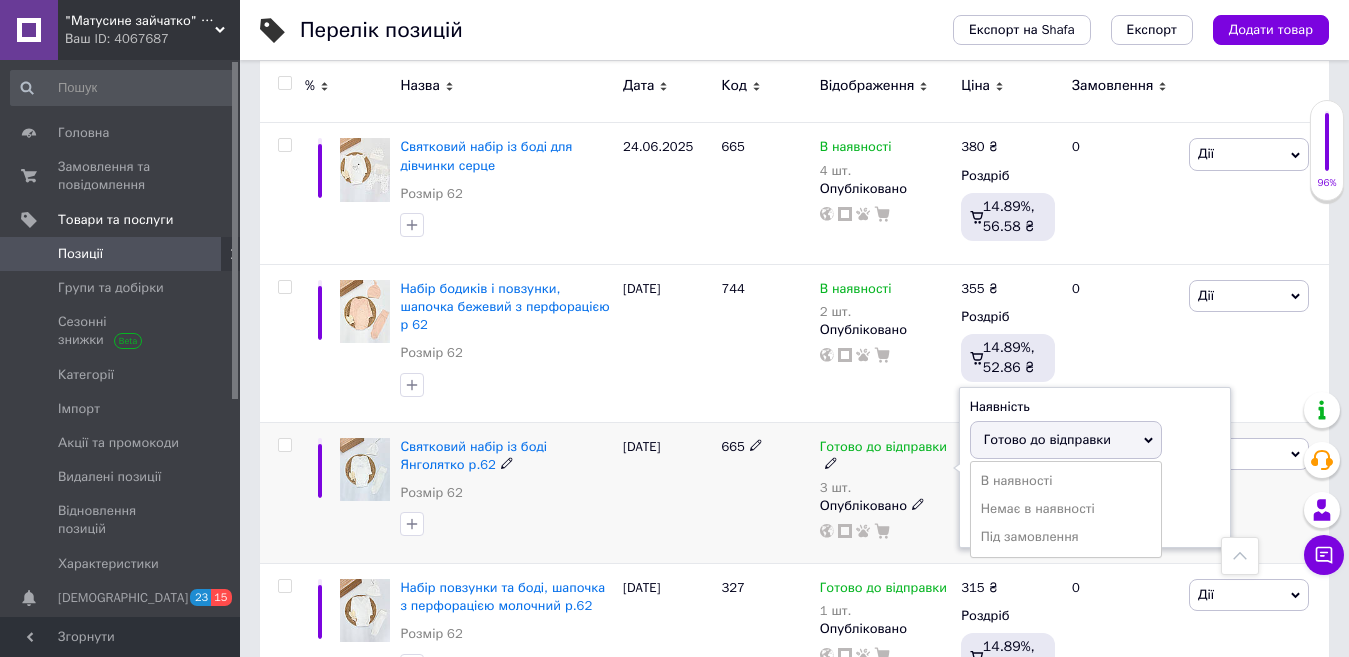 click on "Готово до відправки" at bounding box center (1047, 439) 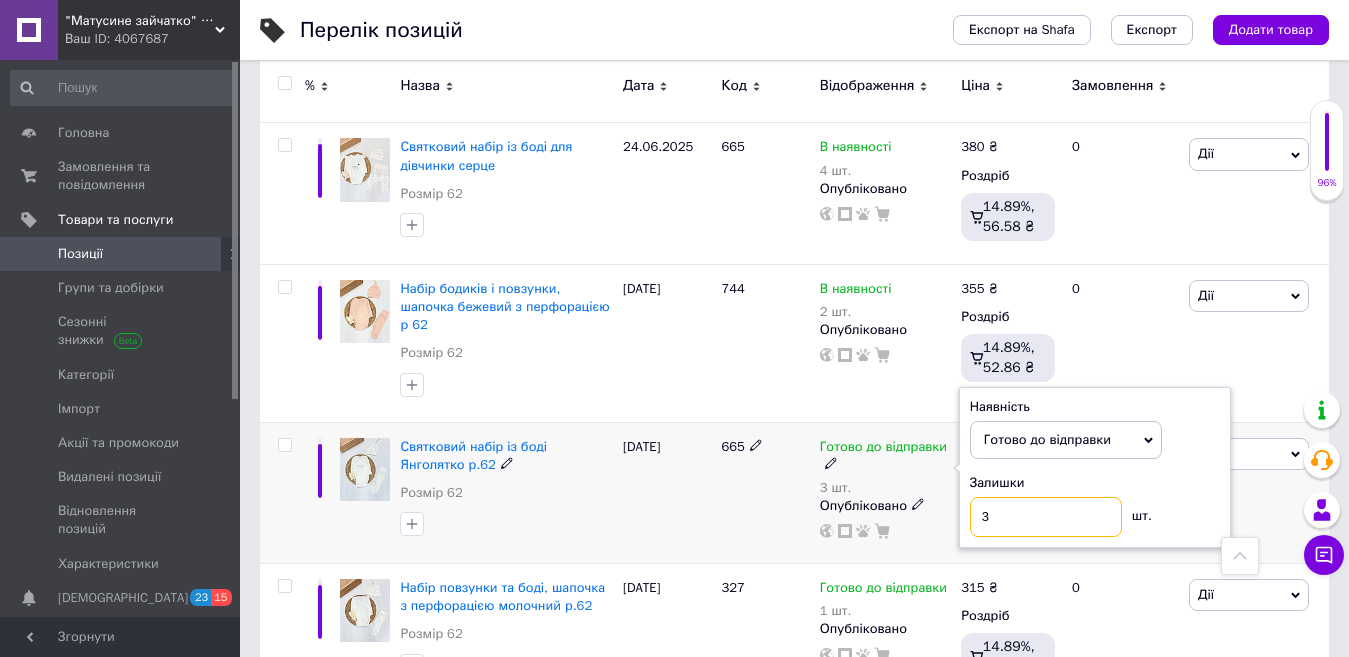 click on "3" at bounding box center [1046, 517] 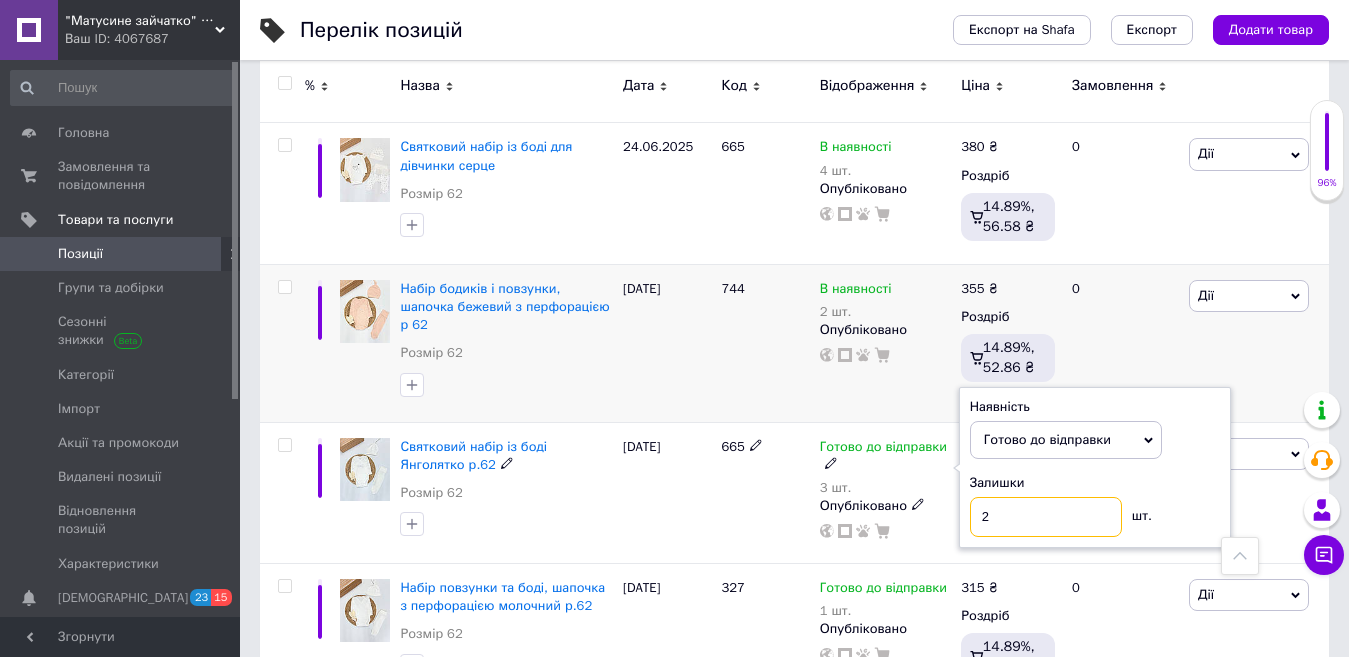 type on "2" 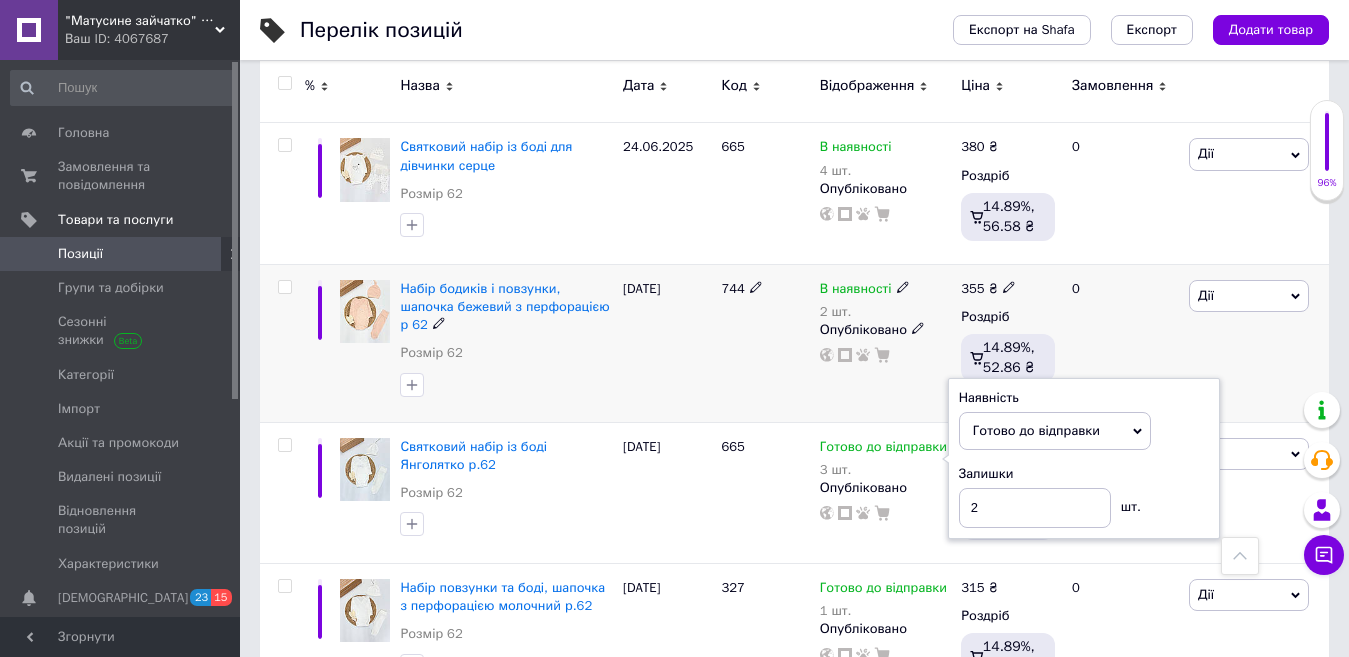 click on "0" at bounding box center (1122, 343) 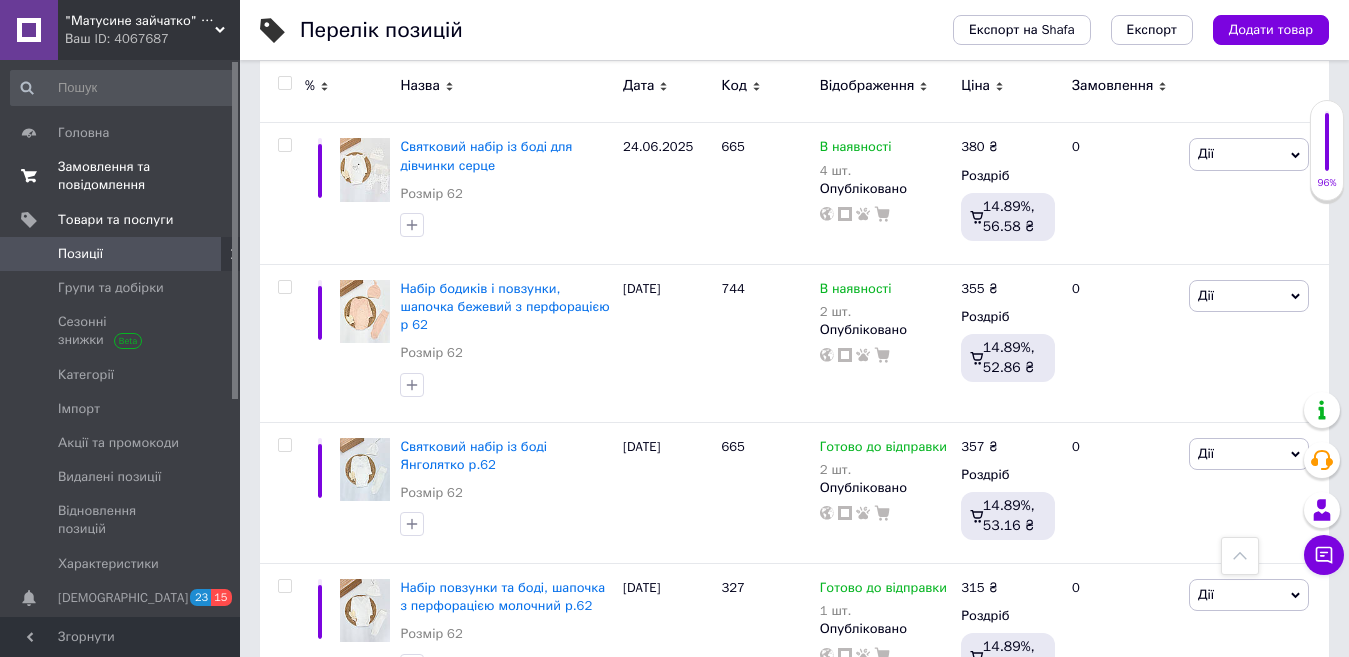 click on "Замовлення та повідомлення" at bounding box center (121, 176) 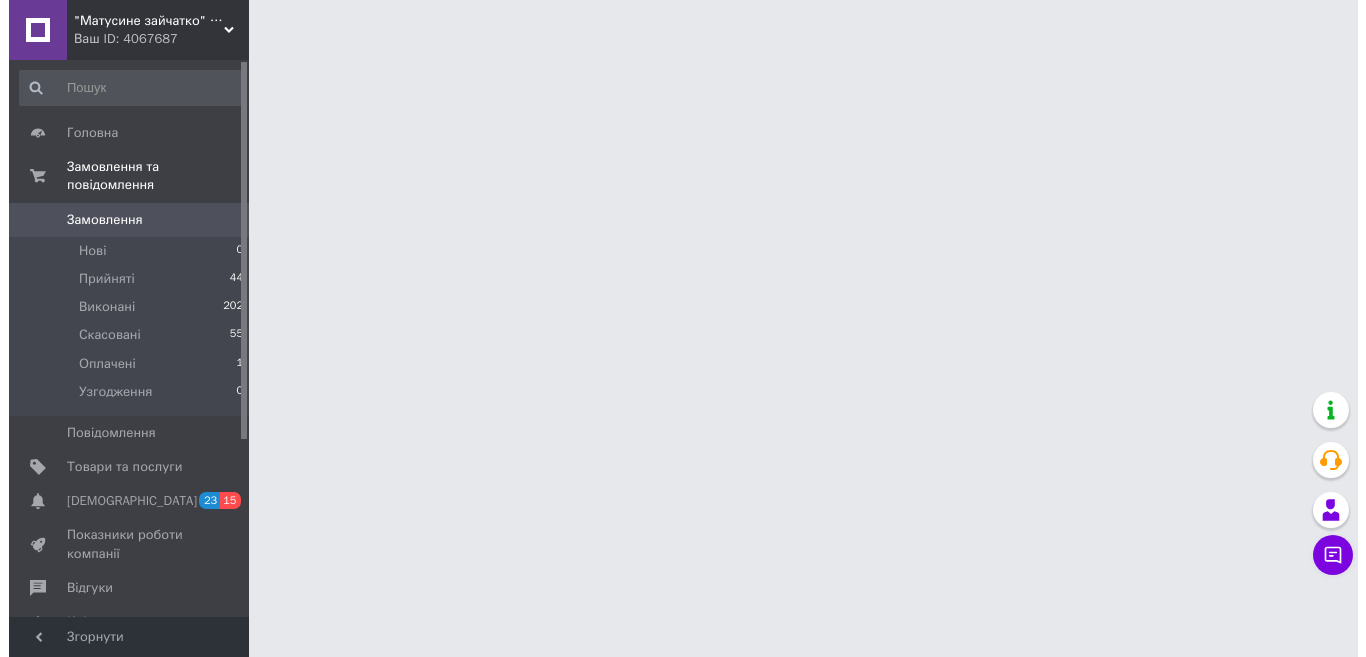 scroll, scrollTop: 0, scrollLeft: 0, axis: both 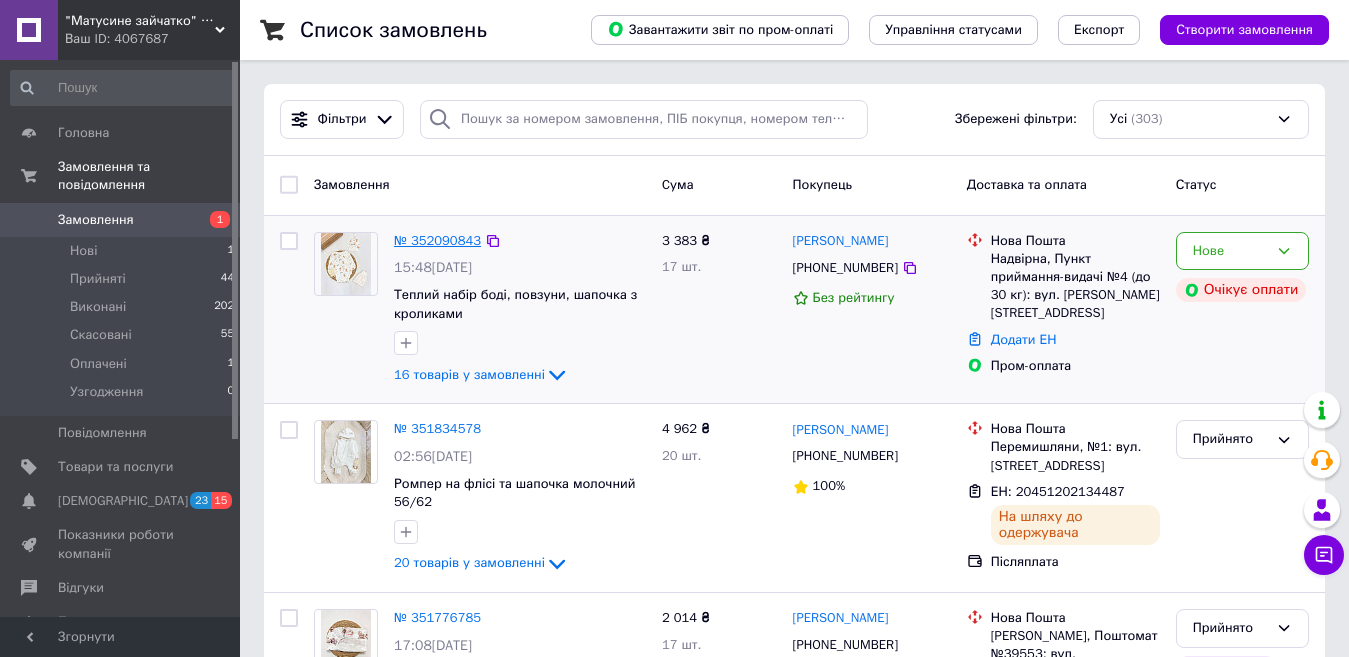 click on "№ 352090843" at bounding box center [437, 240] 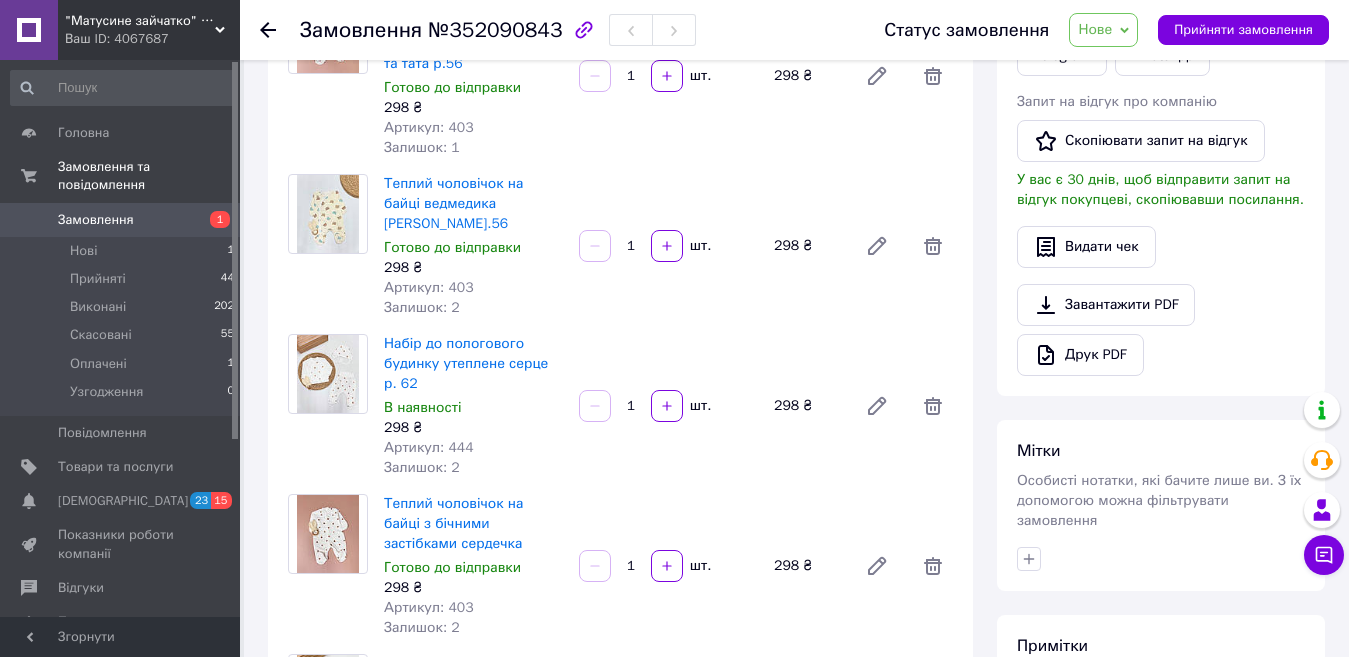 scroll, scrollTop: 400, scrollLeft: 0, axis: vertical 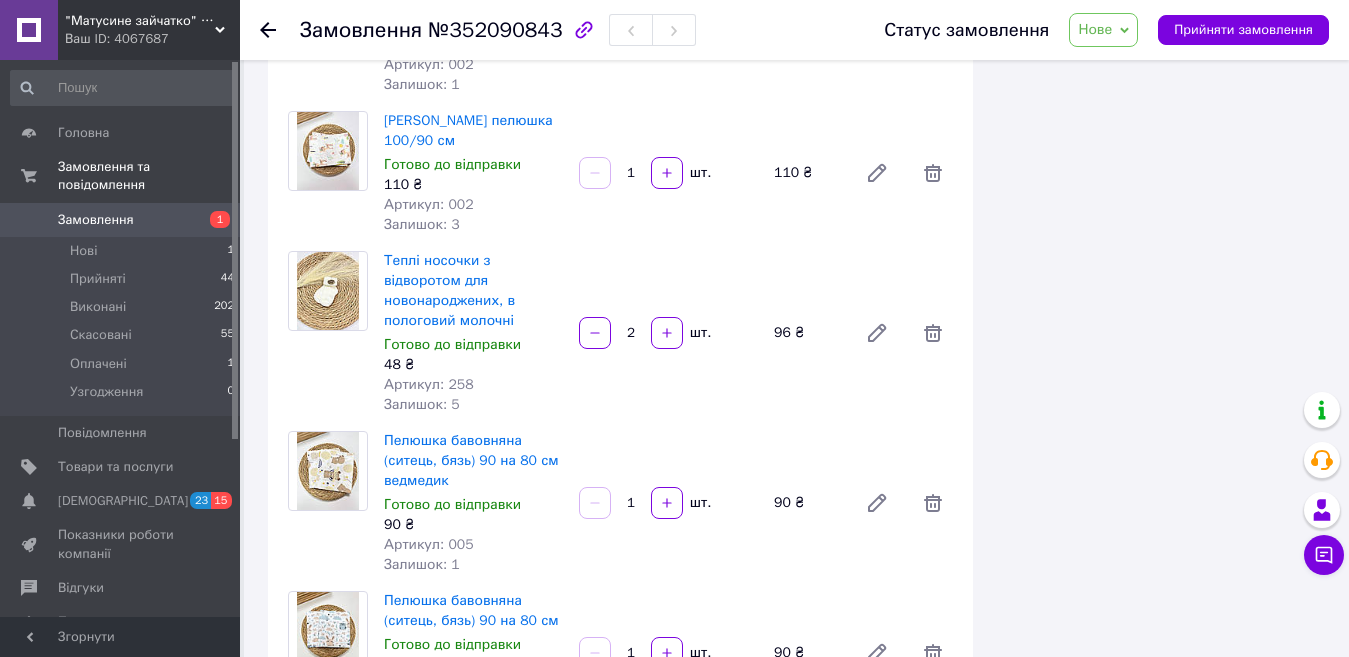 click on "Замовлення №352090843 Статус замовлення [GEOGRAPHIC_DATA] Скасовано Оплачено Узгодження Прийняти замовлення" at bounding box center [794, 30] 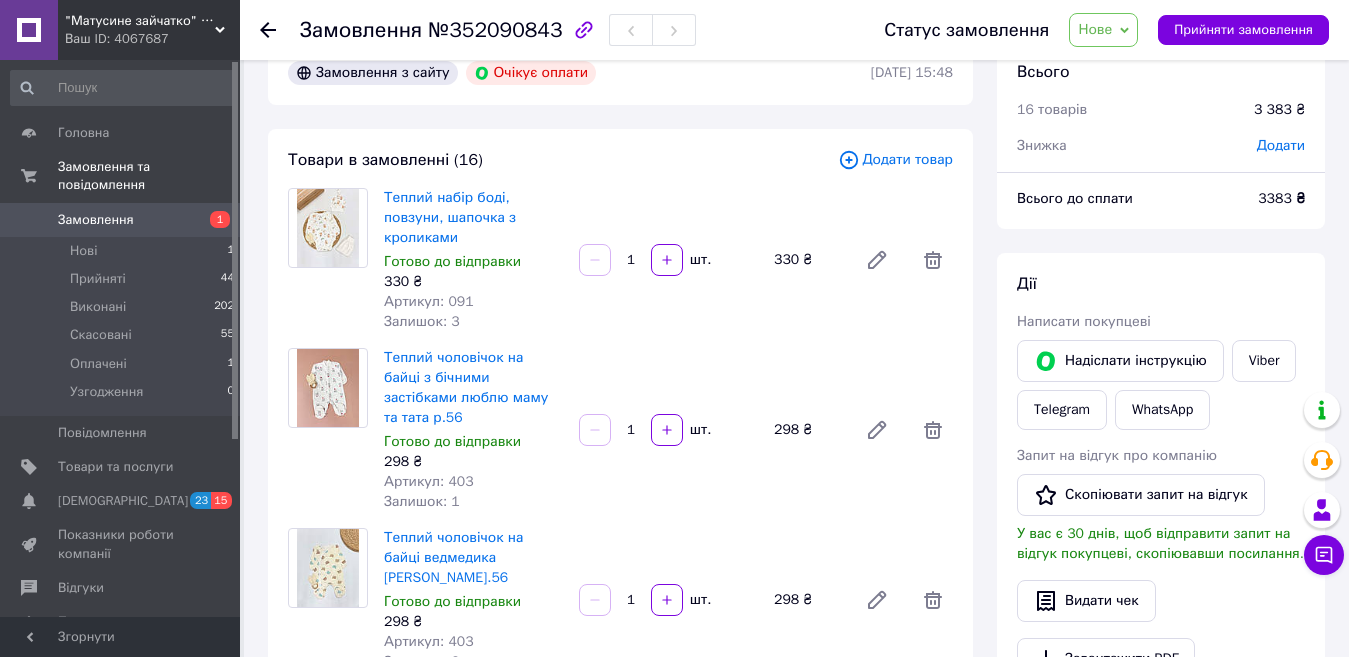 scroll, scrollTop: 0, scrollLeft: 0, axis: both 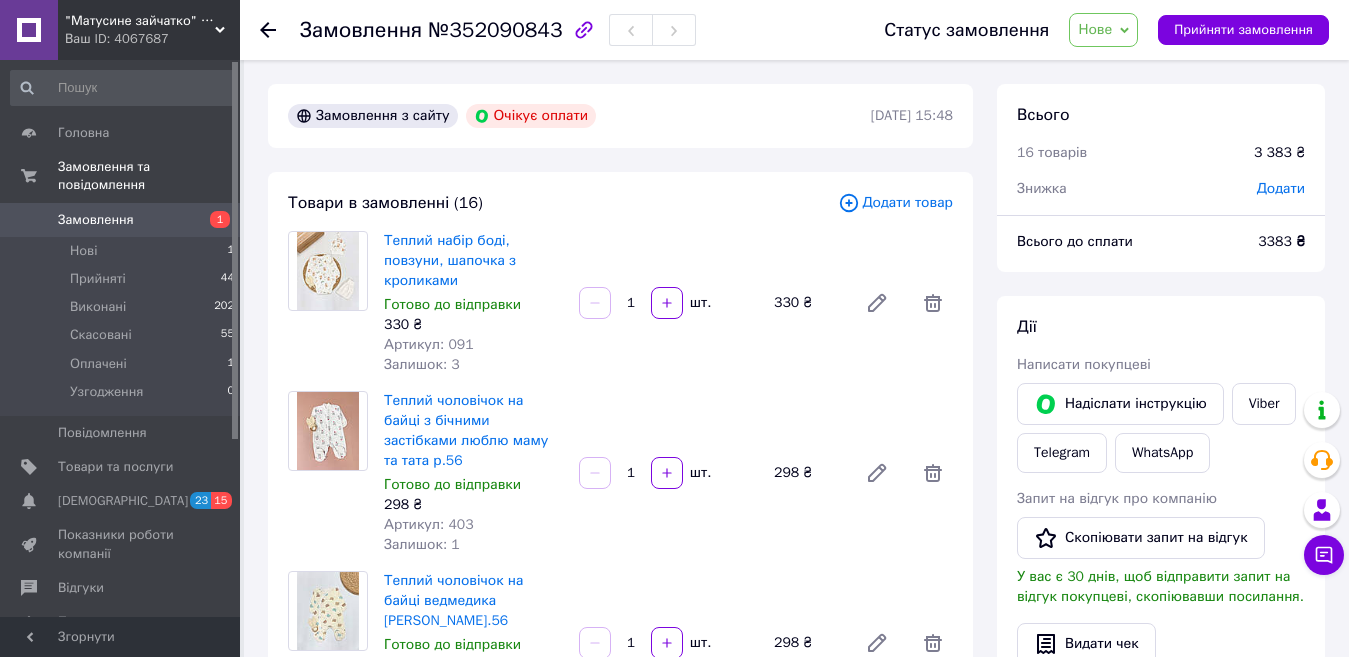 click on "Нове" at bounding box center [1103, 30] 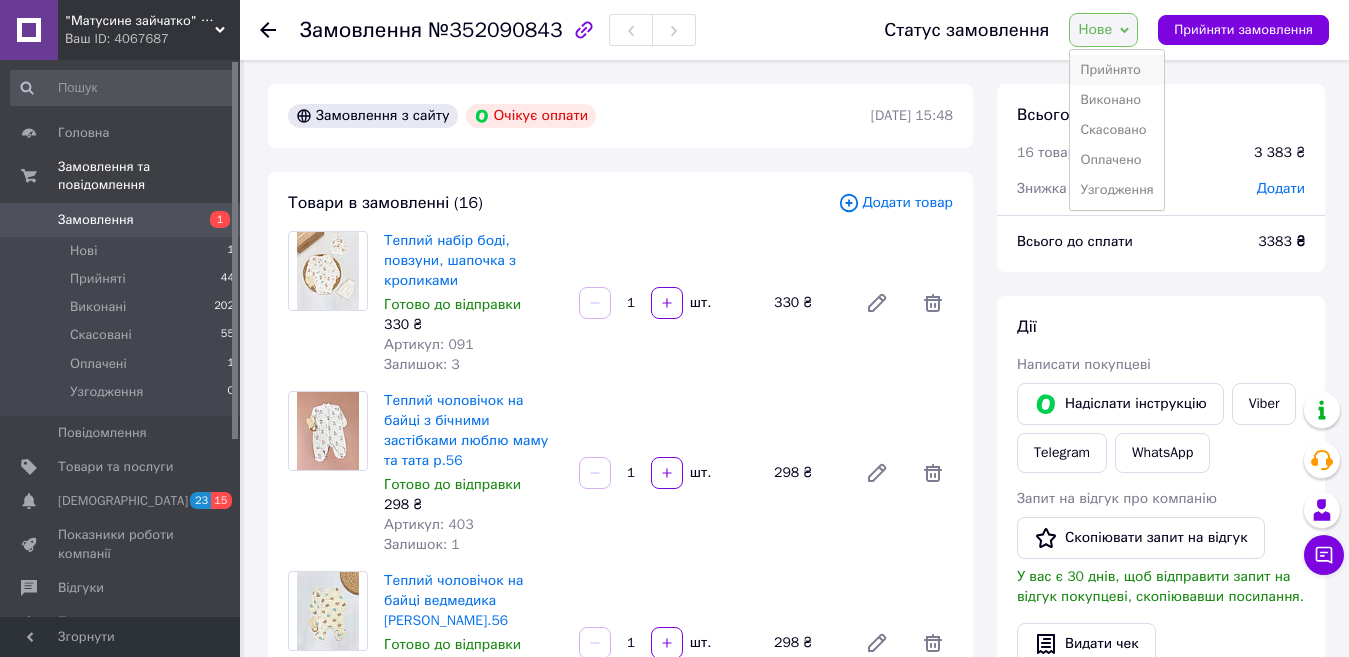 click on "Прийнято" at bounding box center (1116, 70) 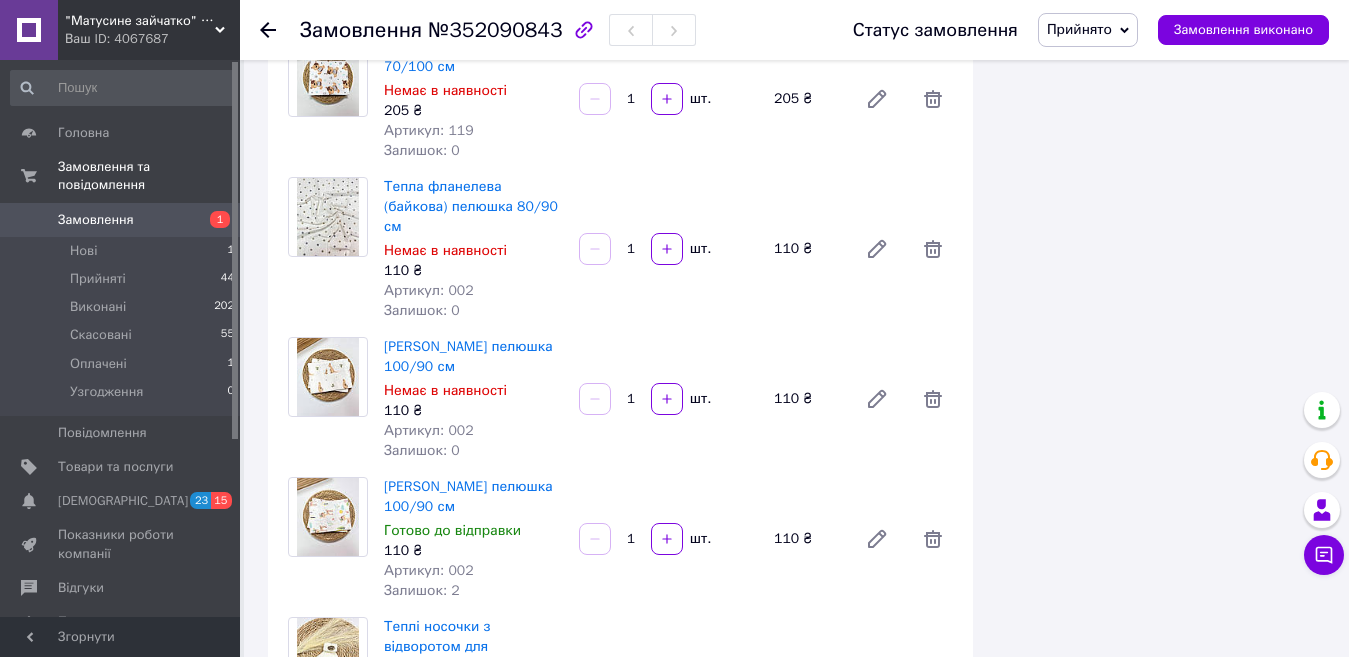 scroll, scrollTop: 1500, scrollLeft: 0, axis: vertical 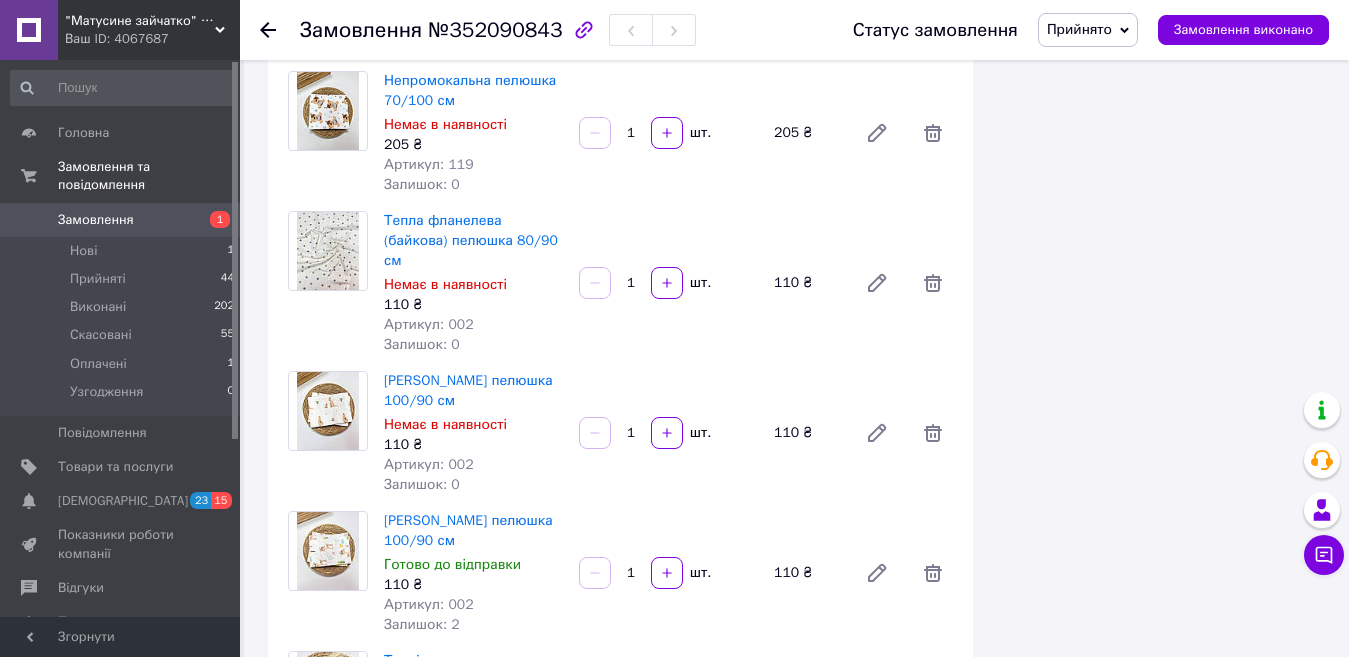 click on "Замовлення" at bounding box center [96, 220] 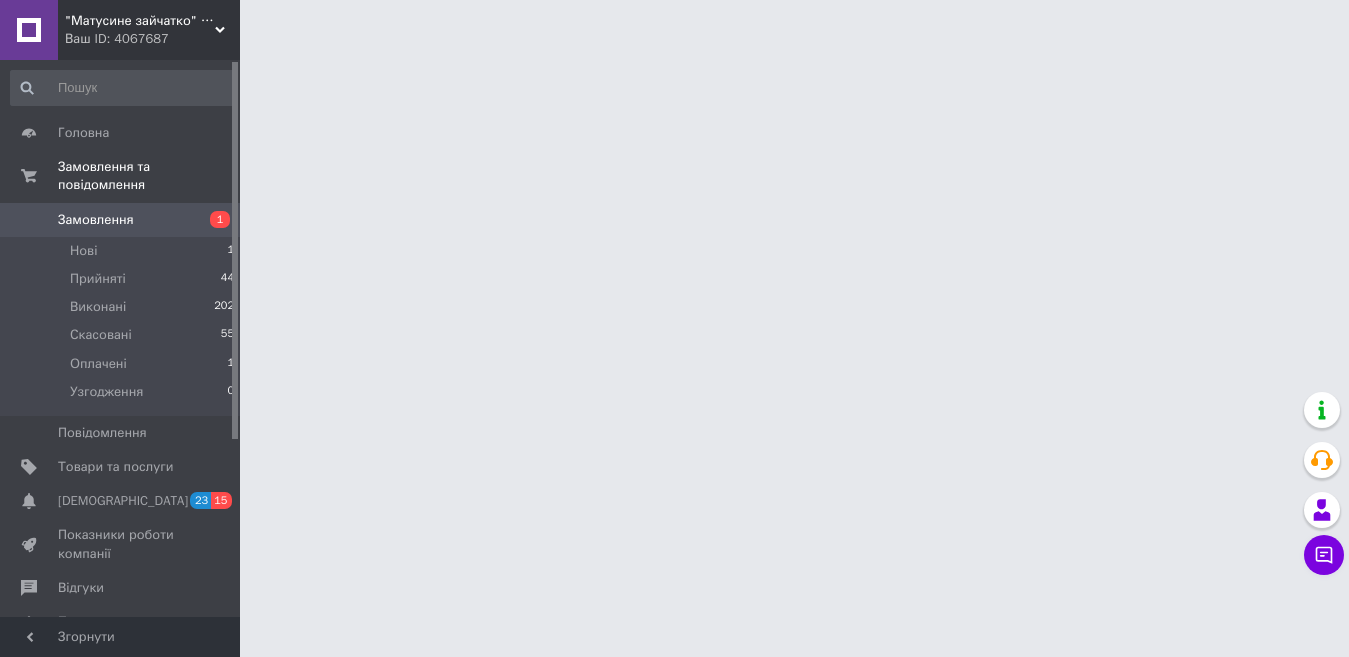 scroll, scrollTop: 0, scrollLeft: 0, axis: both 